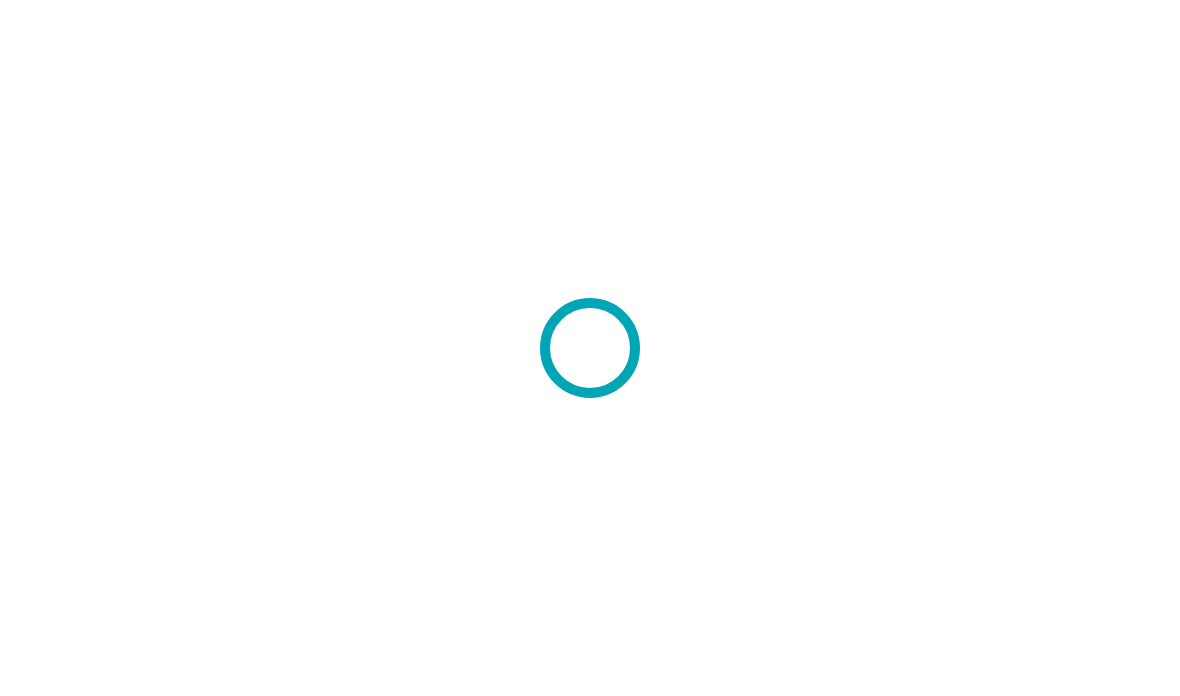 scroll, scrollTop: 0, scrollLeft: 0, axis: both 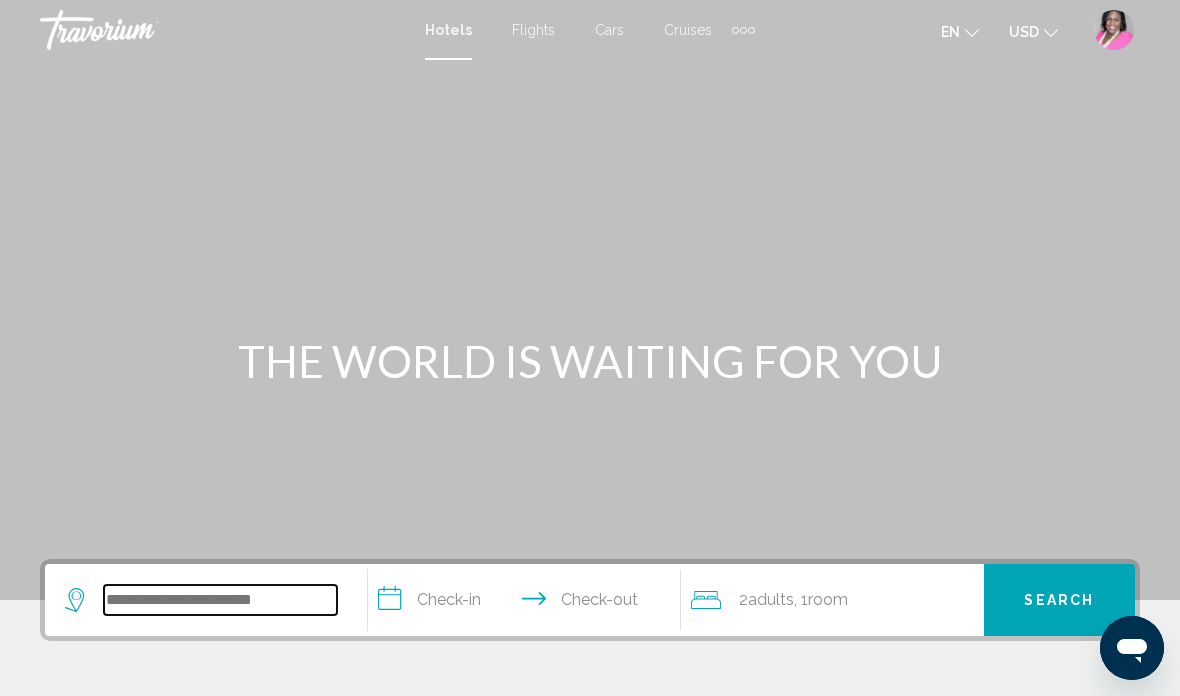 click at bounding box center [220, 600] 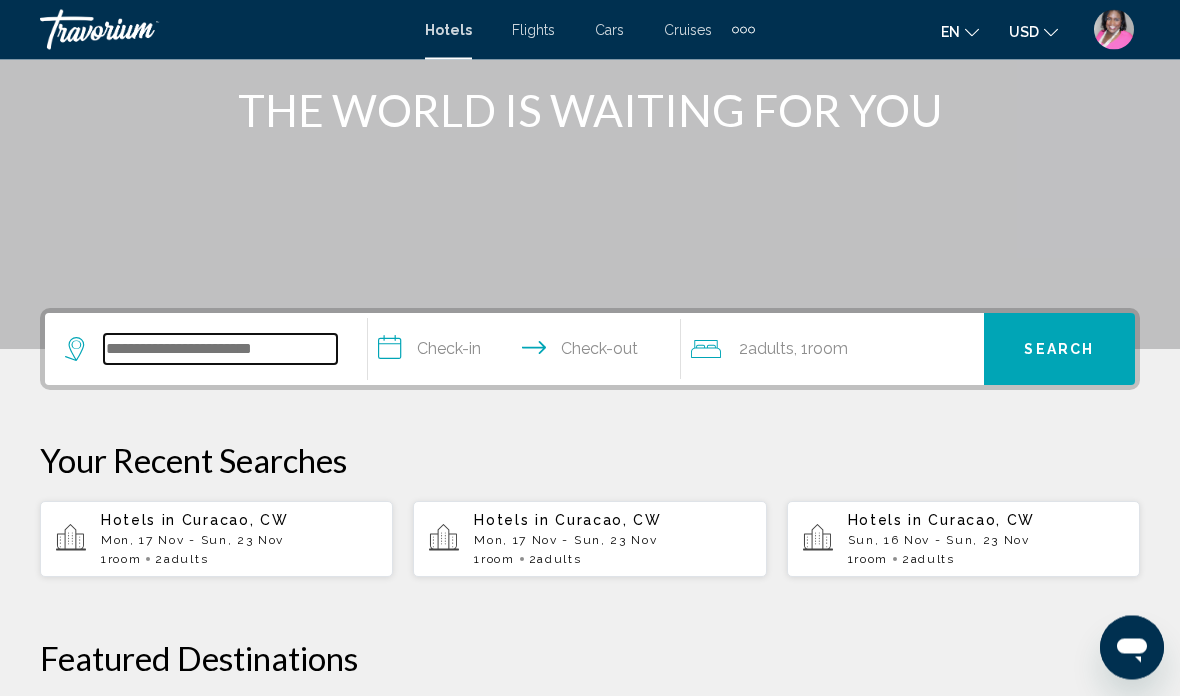 scroll, scrollTop: 494, scrollLeft: 0, axis: vertical 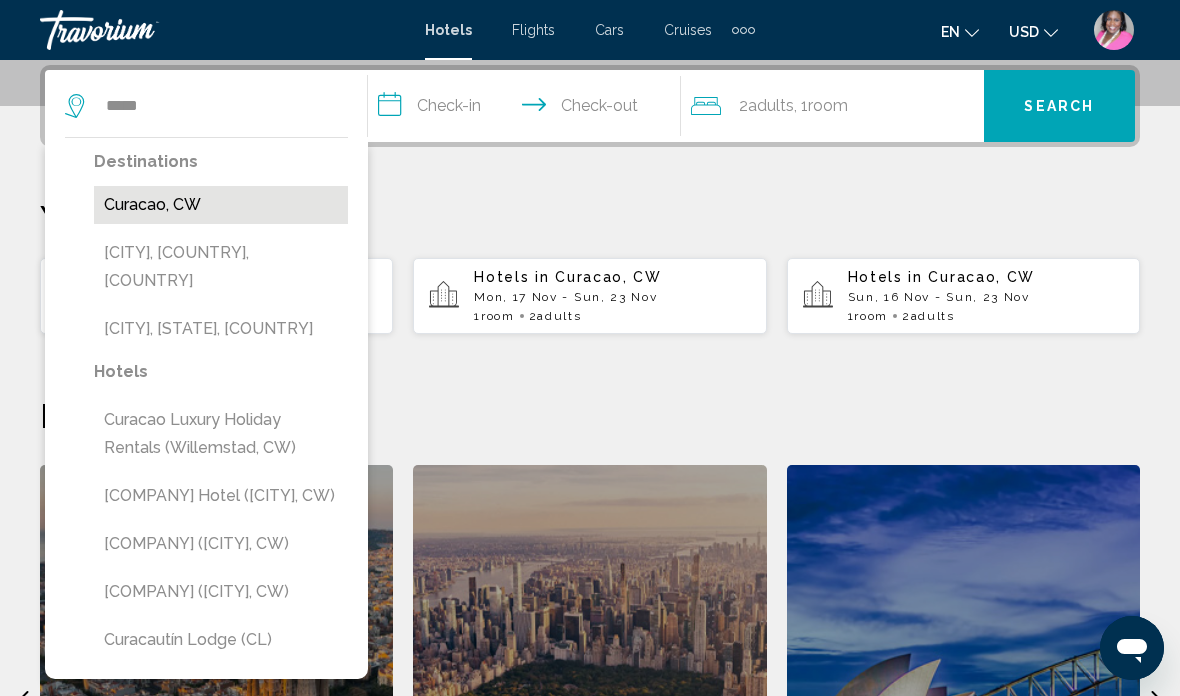 click on "Curacao, CW" at bounding box center [221, 205] 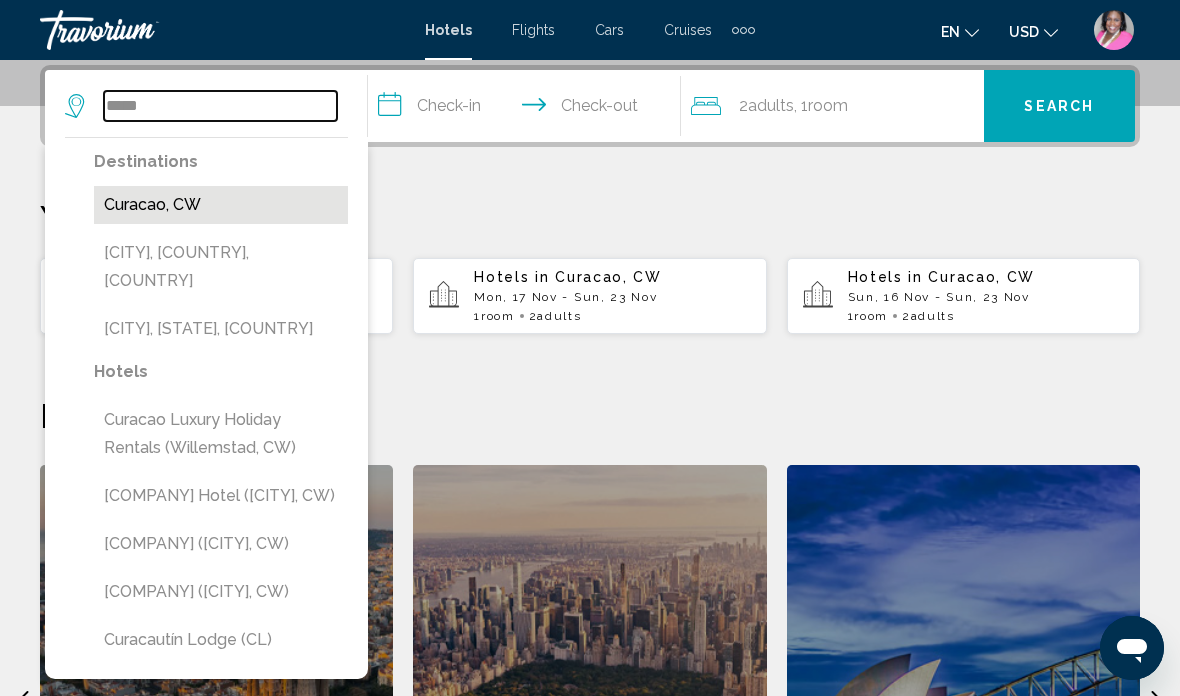 type on "**********" 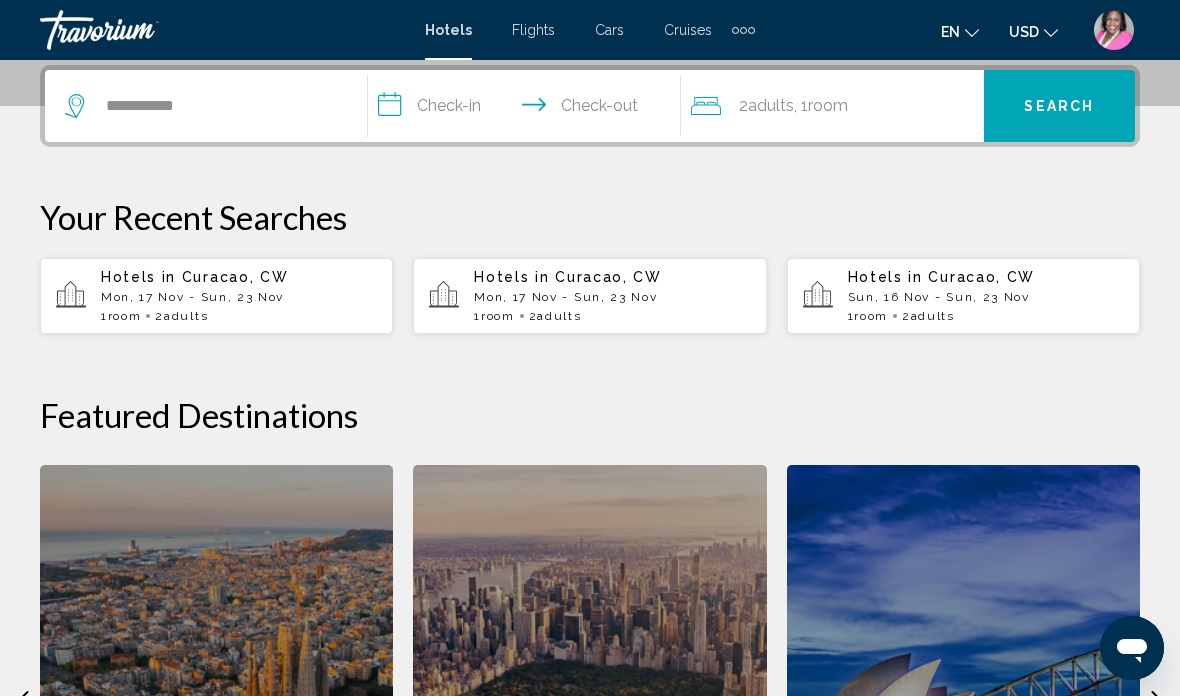 click on "**********" at bounding box center (528, 109) 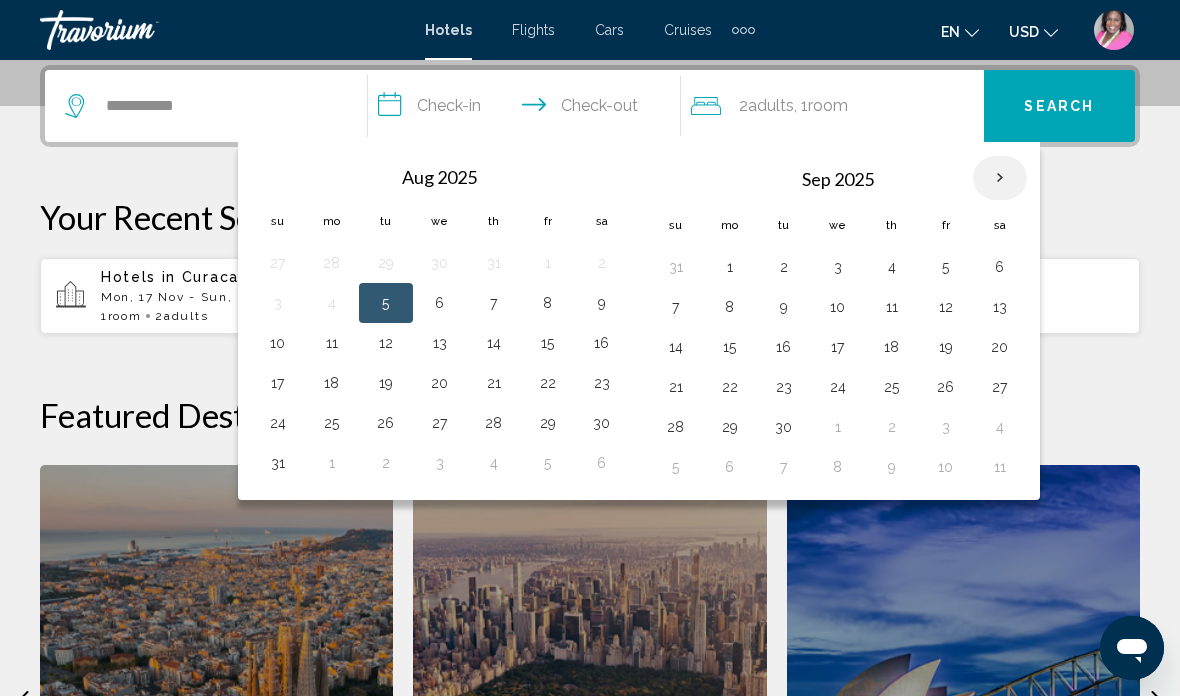 click at bounding box center [1000, 178] 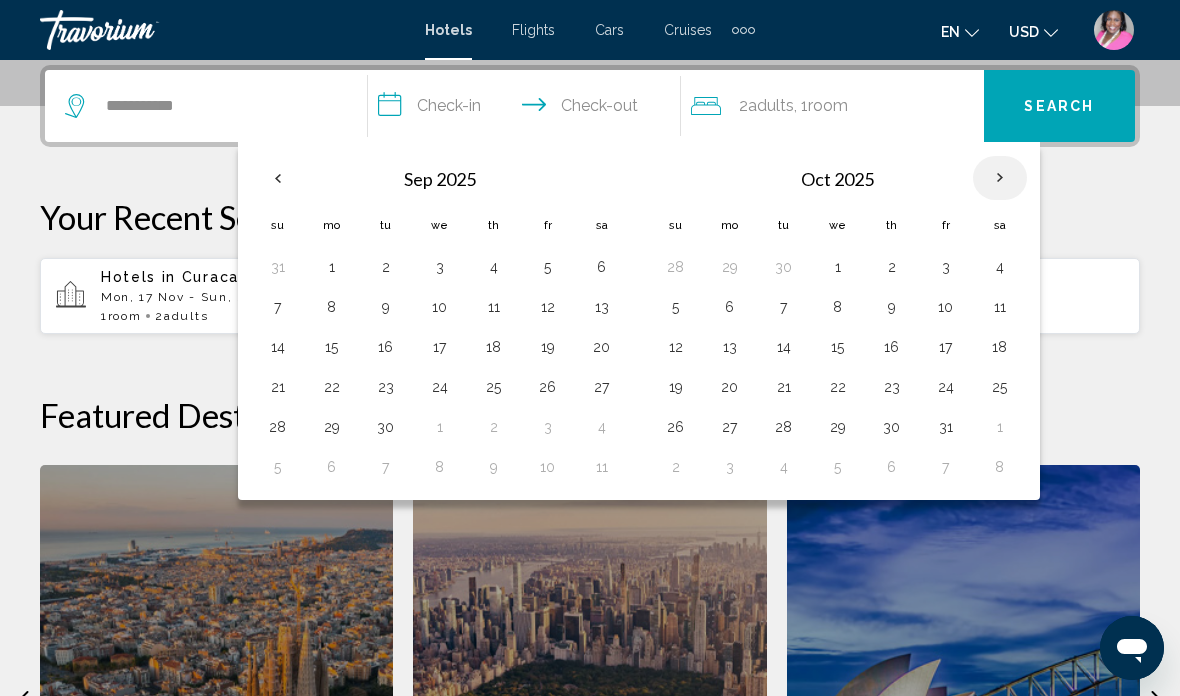 click at bounding box center [1000, 178] 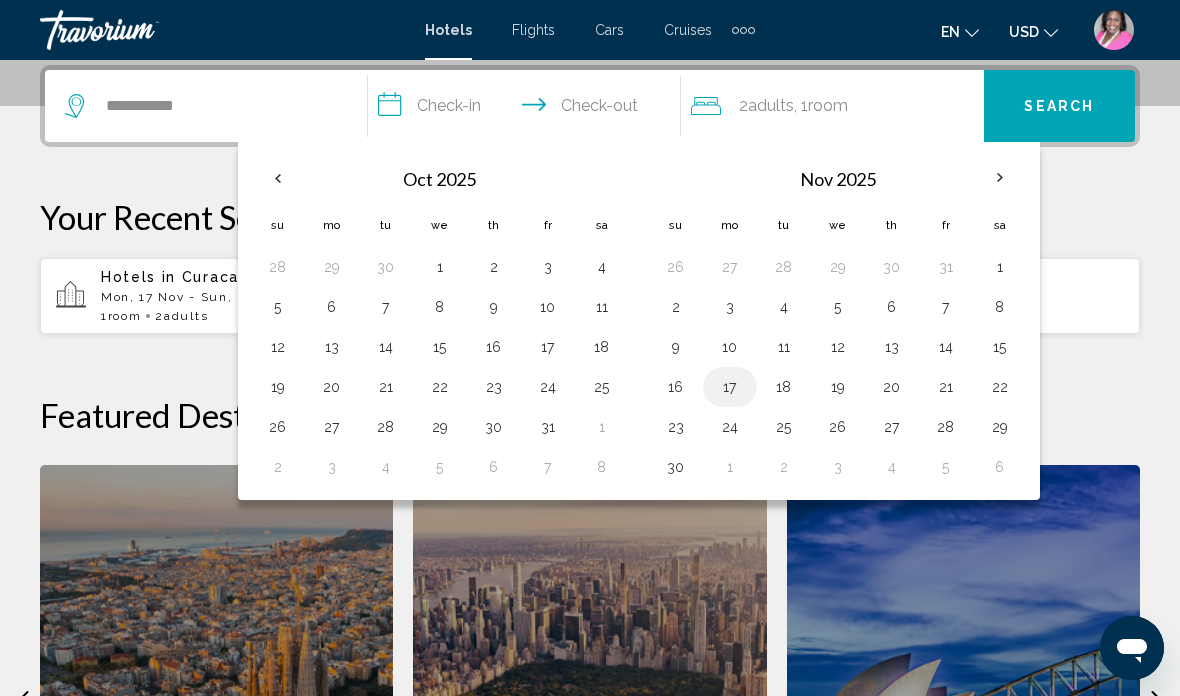 click on "17" at bounding box center (730, 387) 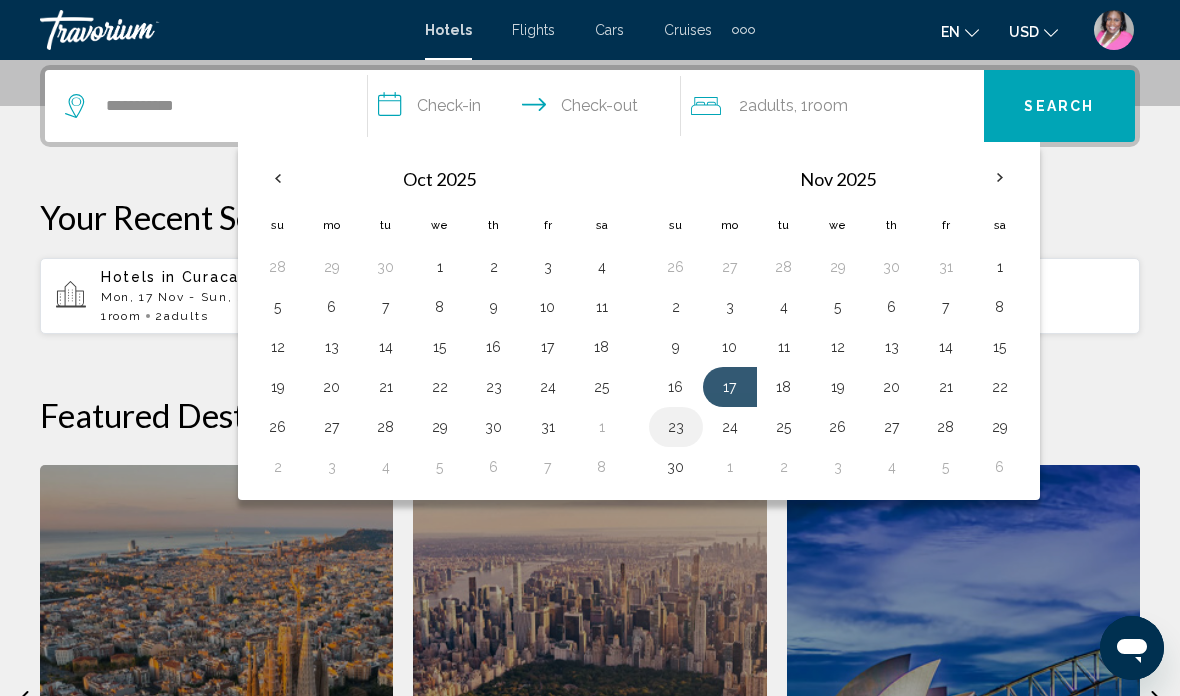 click on "23" at bounding box center (676, 427) 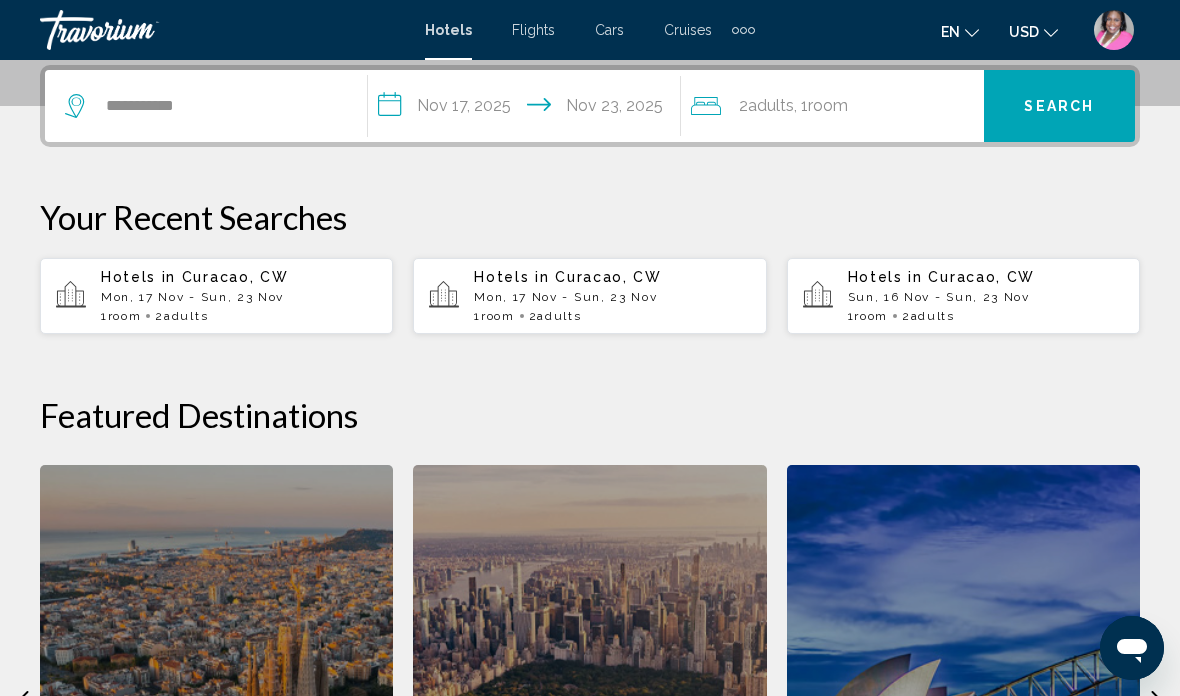 click on "Search" at bounding box center [1059, 107] 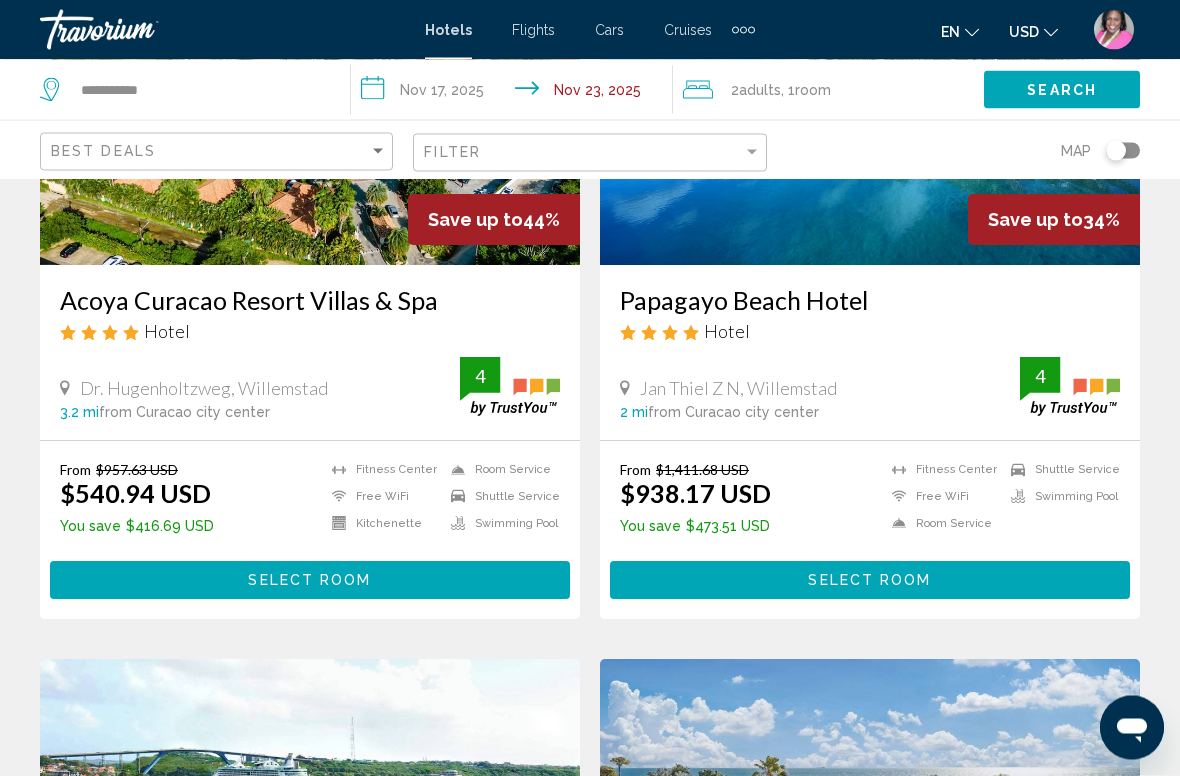 scroll, scrollTop: 309, scrollLeft: 0, axis: vertical 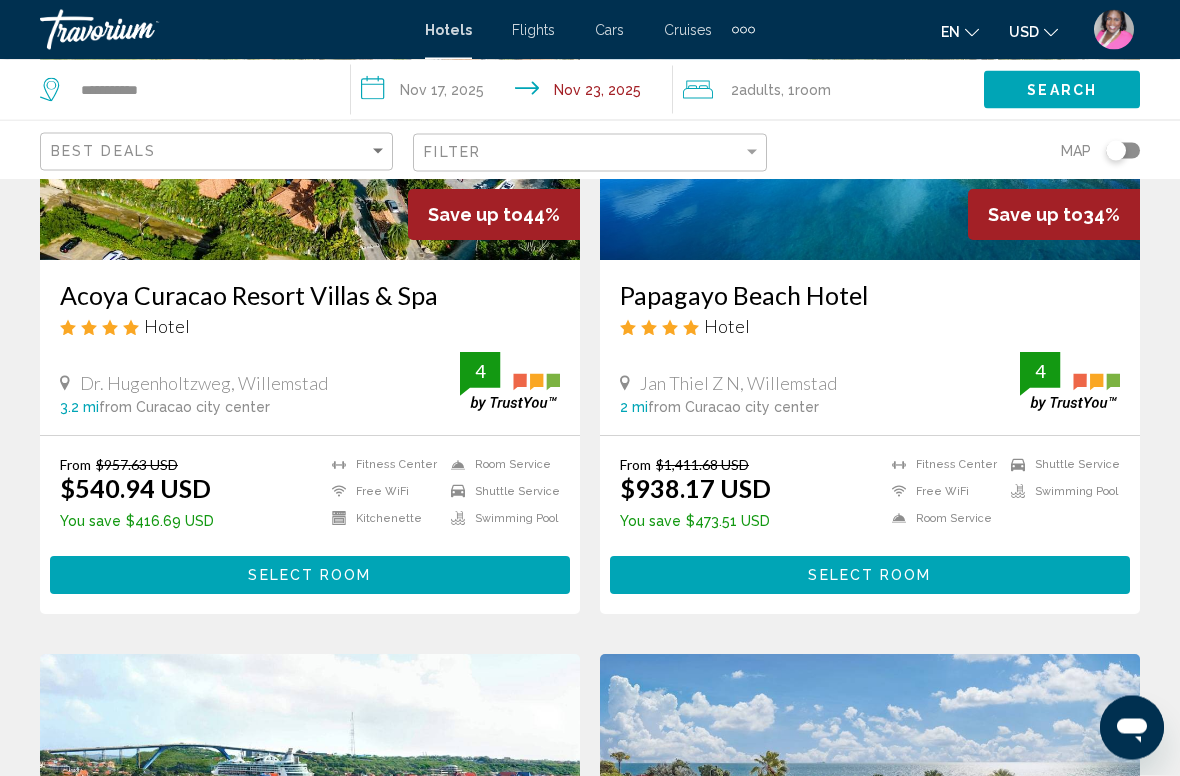 click on "Select Room" at bounding box center (310, 575) 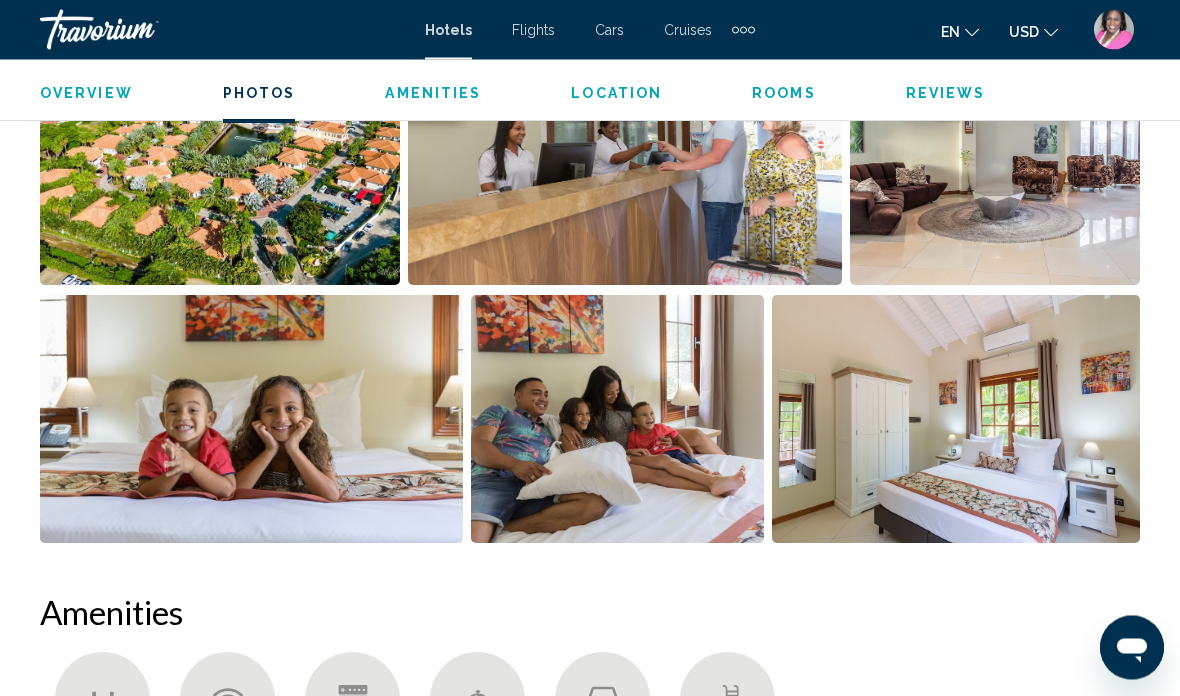 scroll, scrollTop: 1392, scrollLeft: 0, axis: vertical 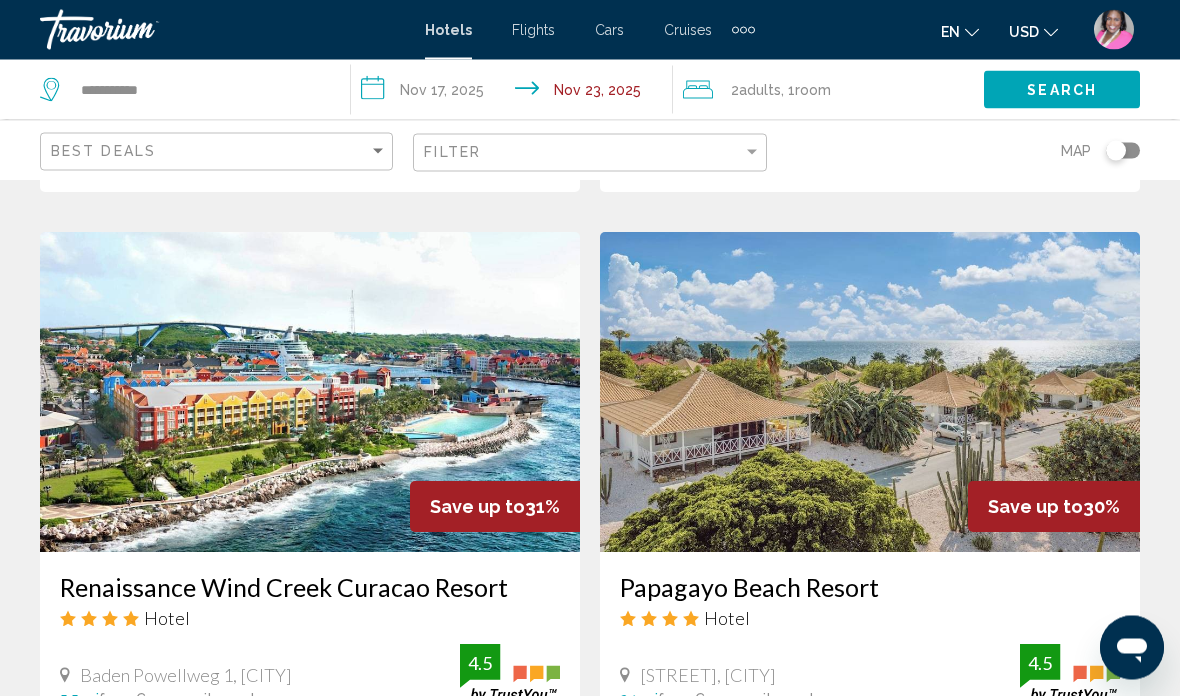 click at bounding box center [310, 393] 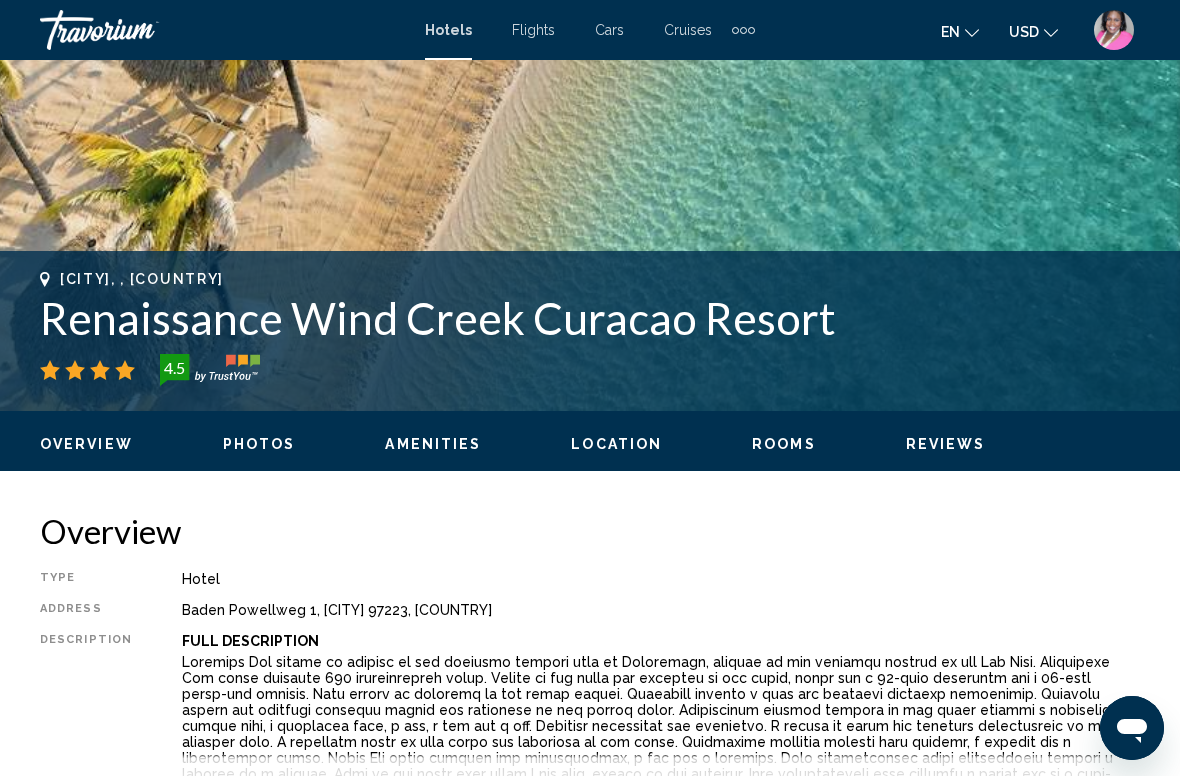 scroll, scrollTop: 607, scrollLeft: 0, axis: vertical 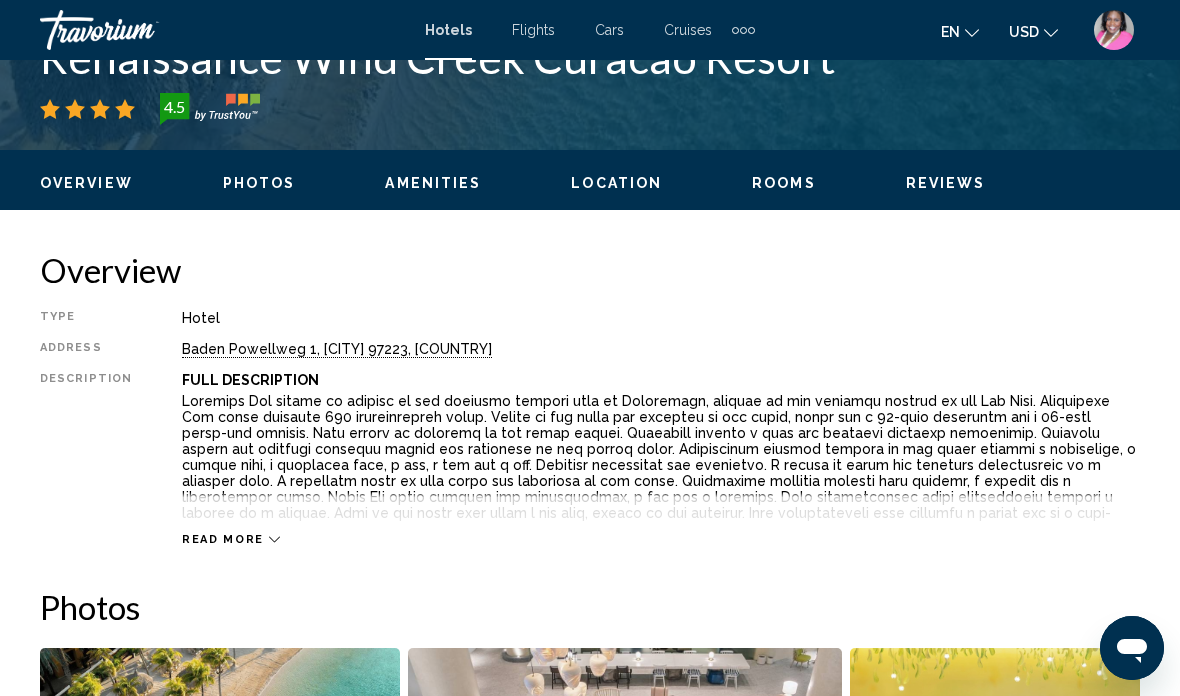 click on "Rooms" at bounding box center (784, 183) 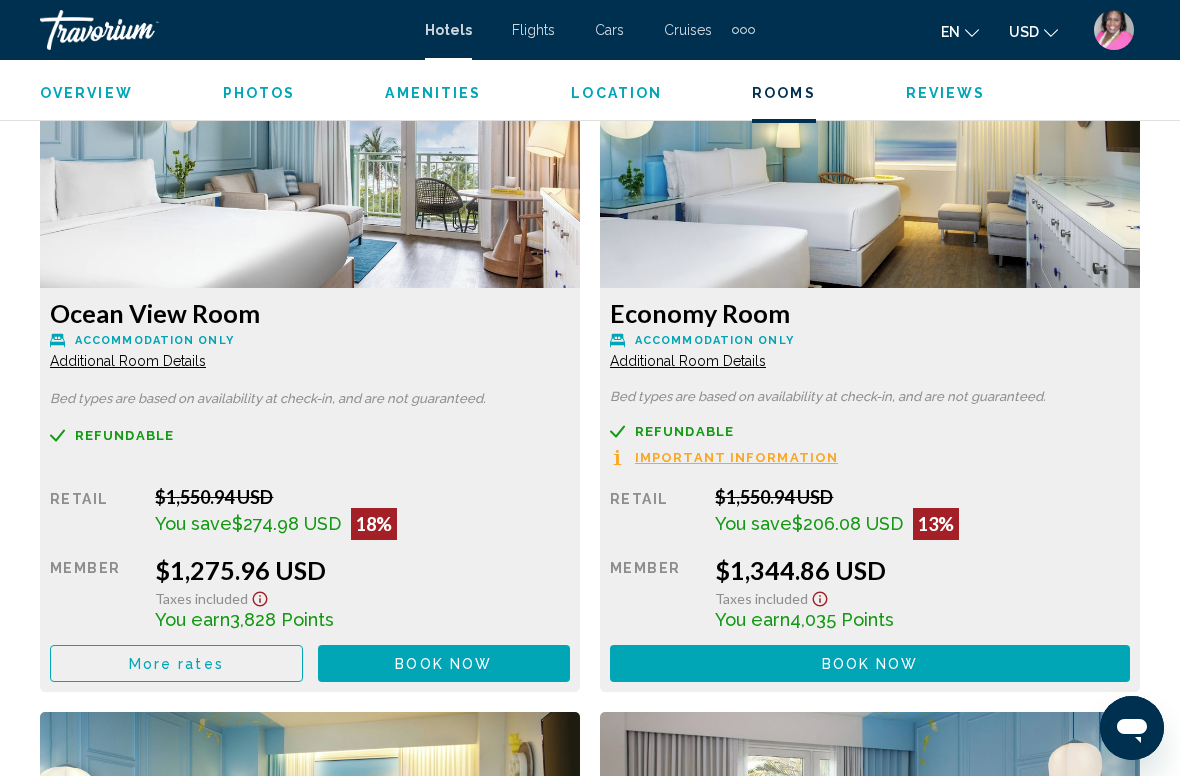 scroll, scrollTop: 4511, scrollLeft: 0, axis: vertical 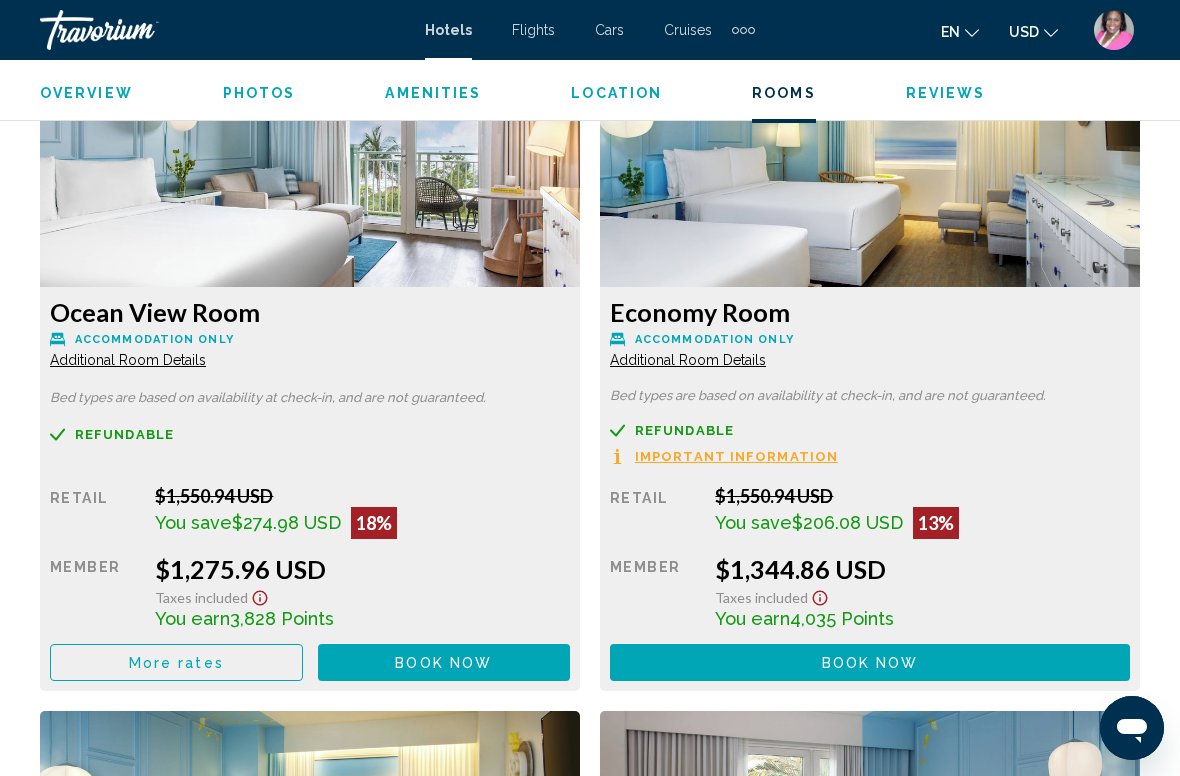 click on "Standard Room
Accommodation Only Additional Room Details Bed types are based on availability at check-in, and are not guaranteed.
Refundable
Non-refundable
Non-refundable
Important Information Retail  $1,356.42 USD  You save  $404.79 USD  30%  when you redeem    Member  $951.63 USD  Taxes included
Total Due at Hotel : $312.00 USD  You earn  2,855  Points  More rates Book now No longer available  2 Queen Beds Room with Resort View
Accommodation Only Additional Room Details Bed types are based on availability at check-in, and are not guaranteed.
Refundable
Non-refundable
Non-refundable     Retail  $1,550.94 USD  You save  $474.67 USD  31%  when you redeem    Member  $1,076.27 USD  Taxes included
You earn  3,229  Points  More rates" at bounding box center (590, 1333) 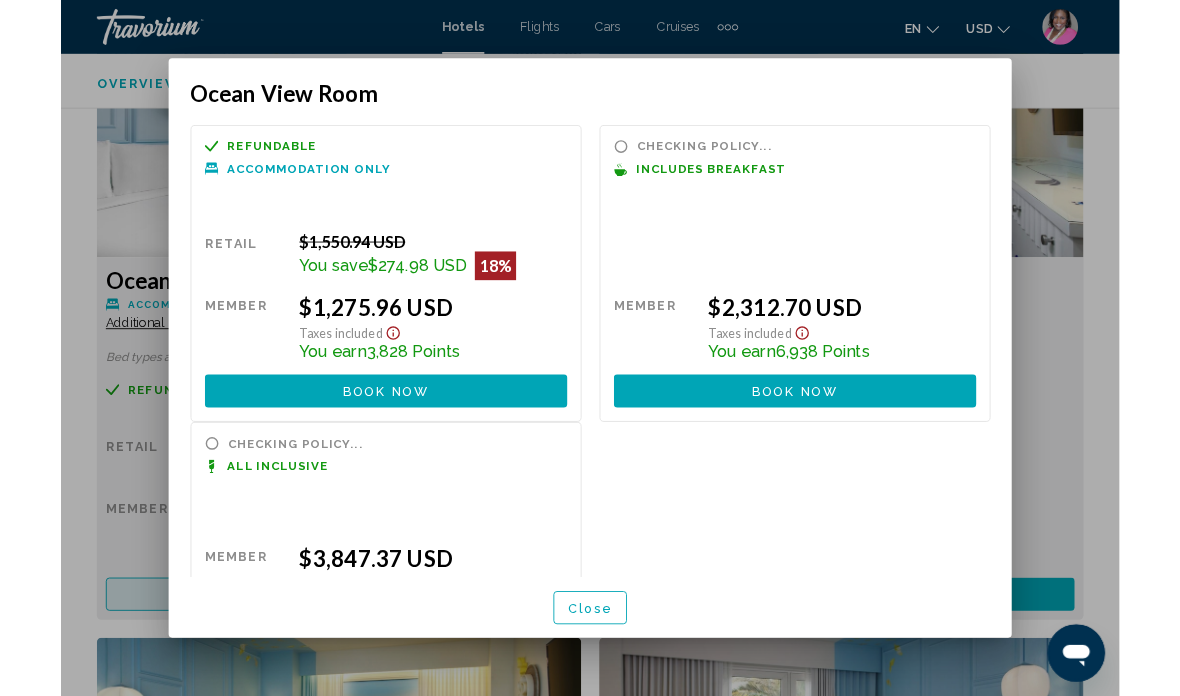 scroll, scrollTop: 0, scrollLeft: 0, axis: both 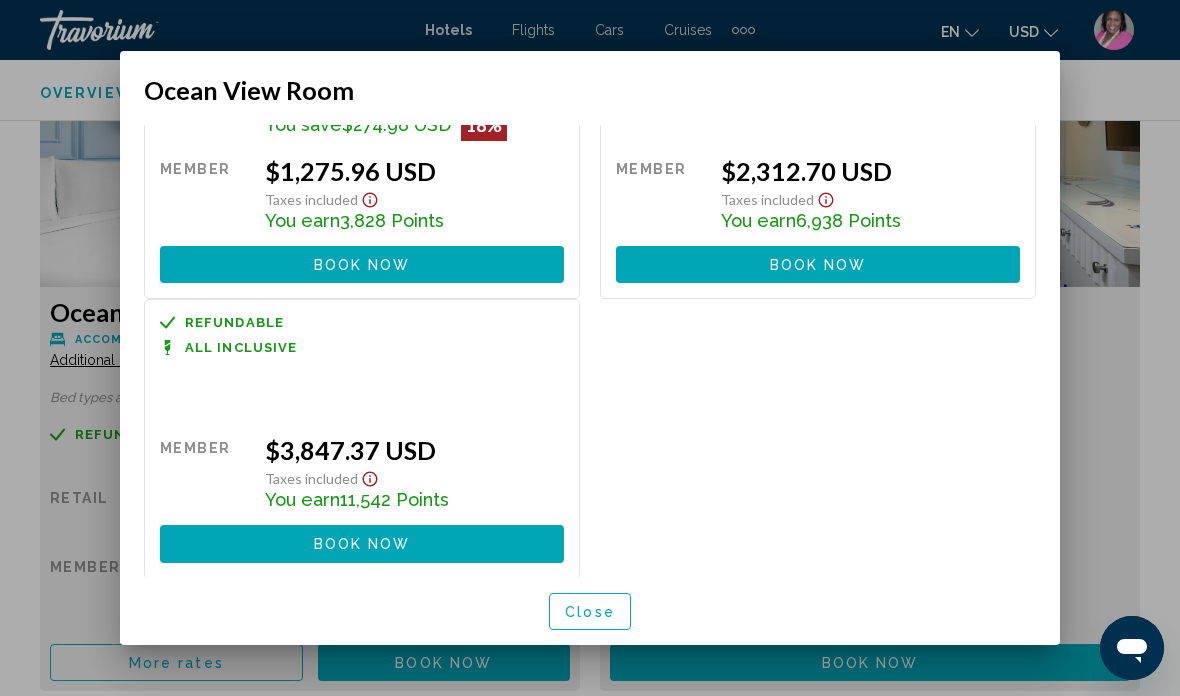 click at bounding box center (590, 348) 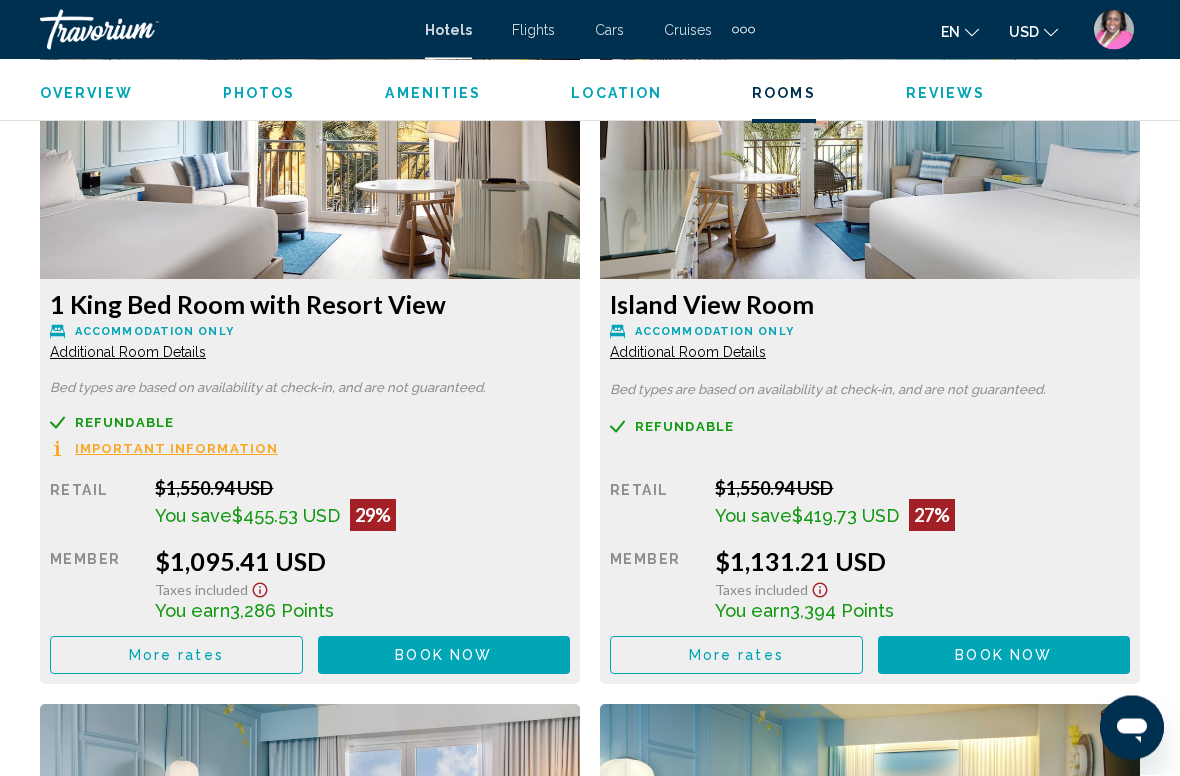 scroll, scrollTop: 3844, scrollLeft: 0, axis: vertical 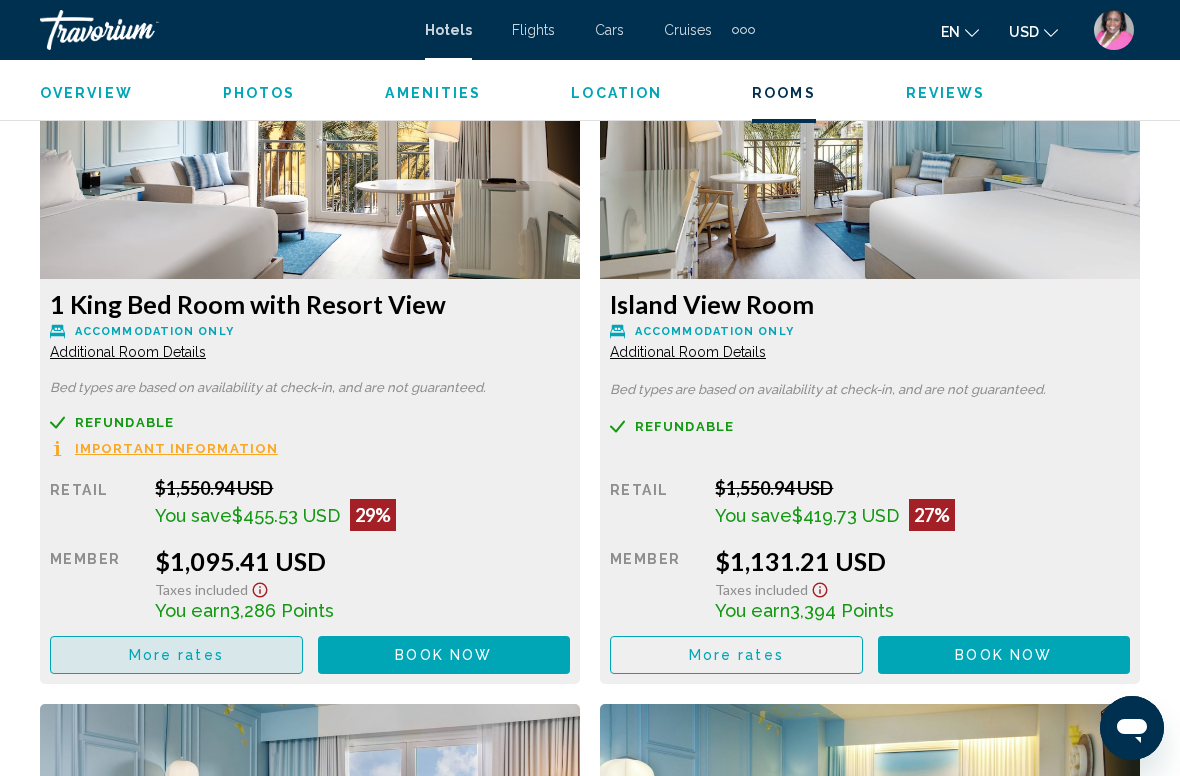 click on "More rates" at bounding box center [176, -20] 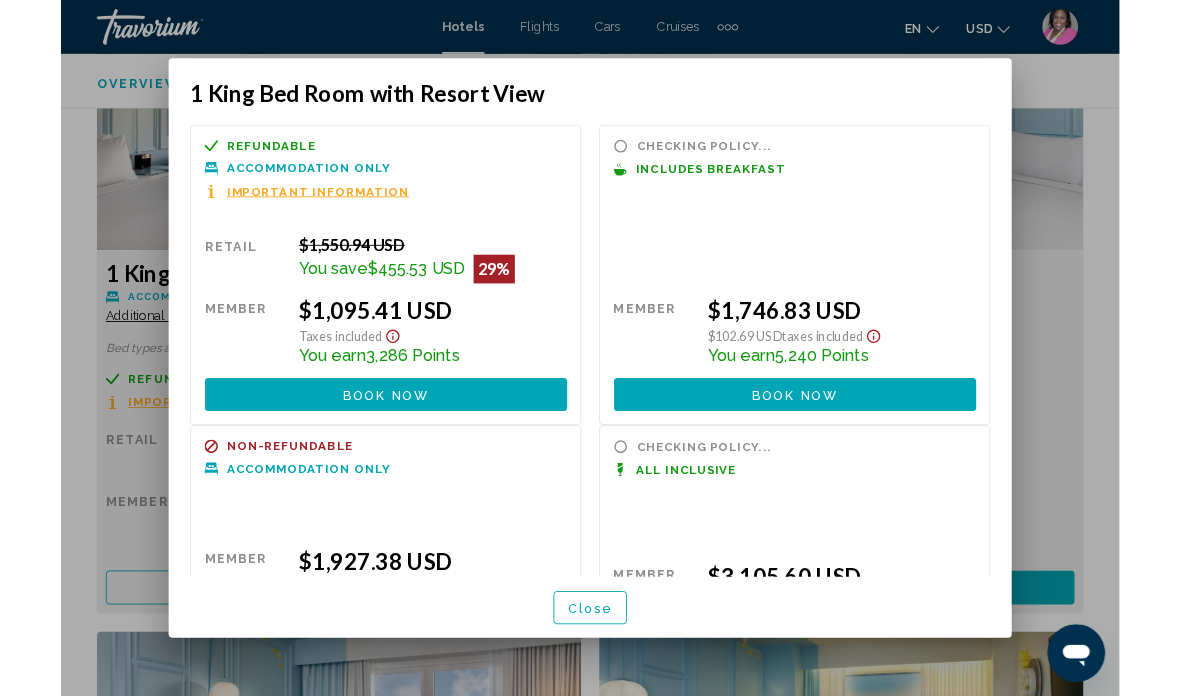 scroll, scrollTop: 0, scrollLeft: 0, axis: both 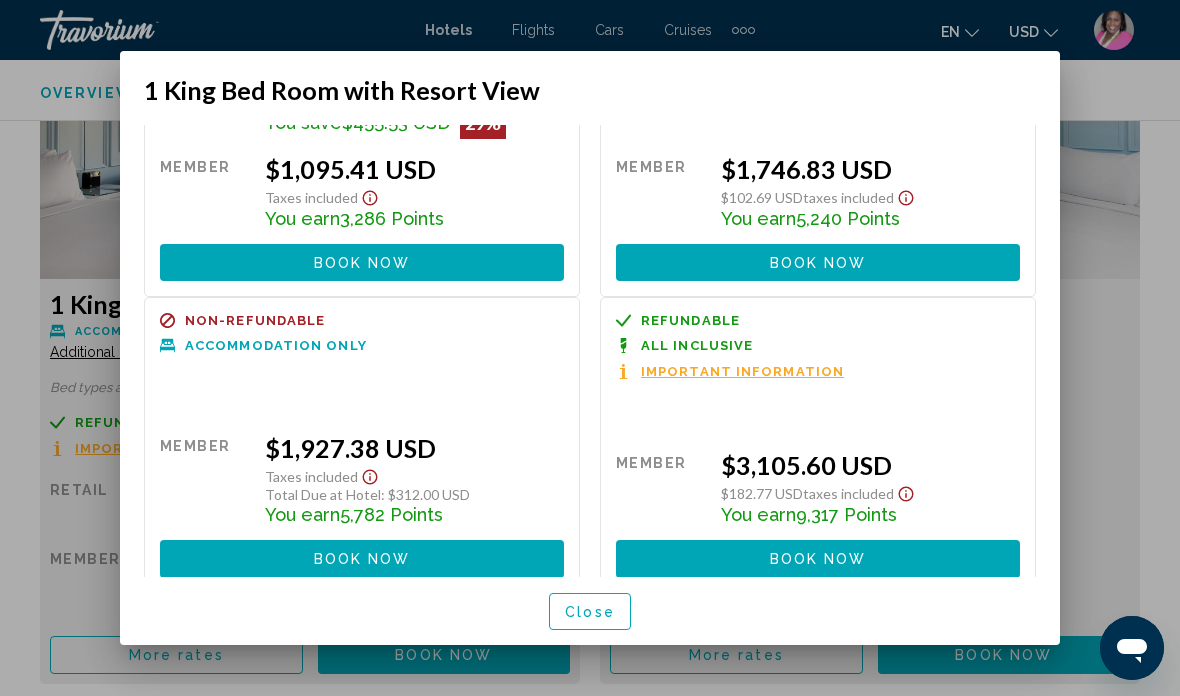 click at bounding box center (590, 348) 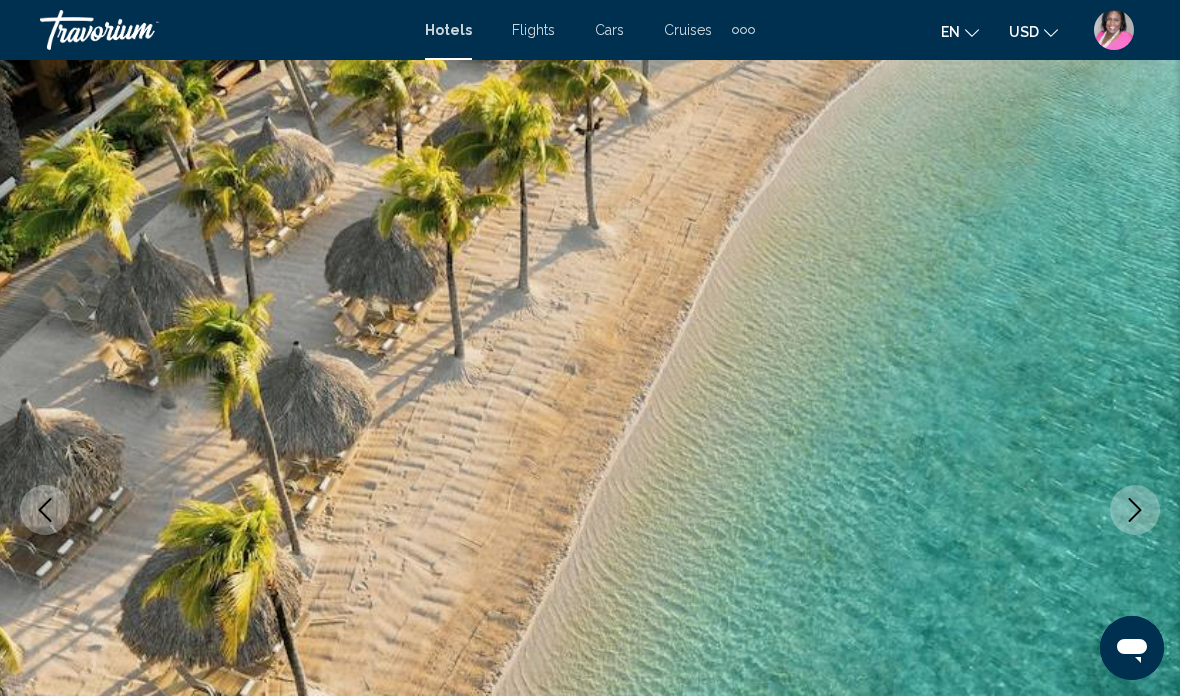 scroll, scrollTop: 0, scrollLeft: 0, axis: both 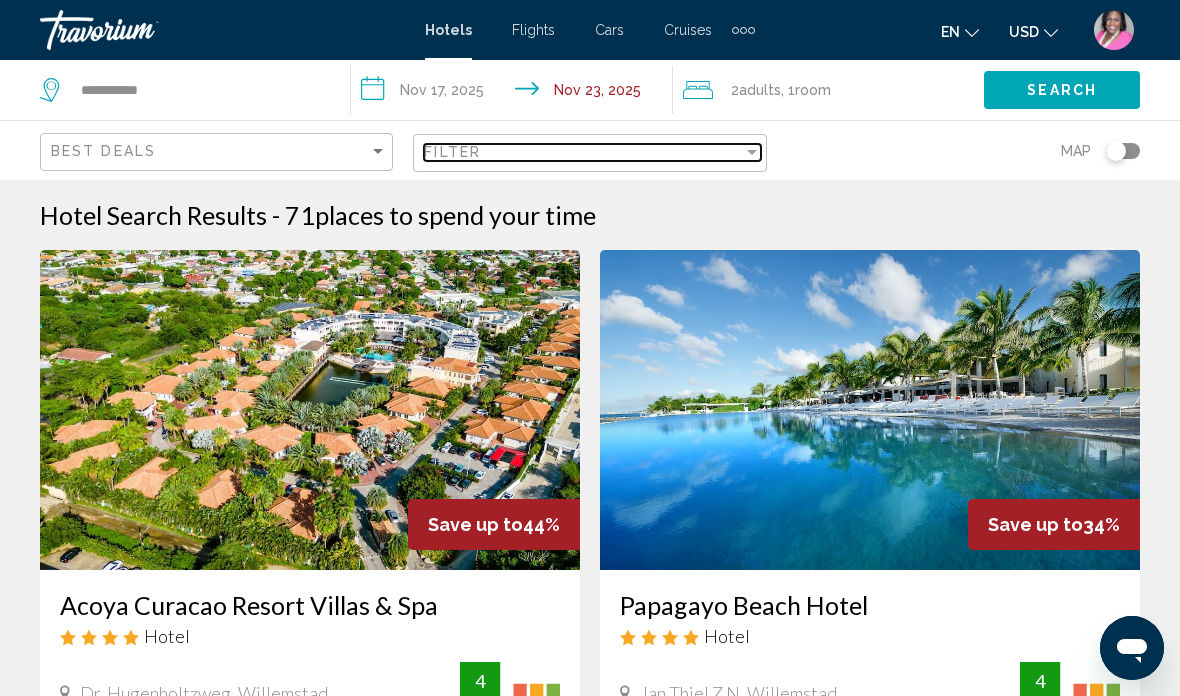 click on "Filter" at bounding box center (583, 152) 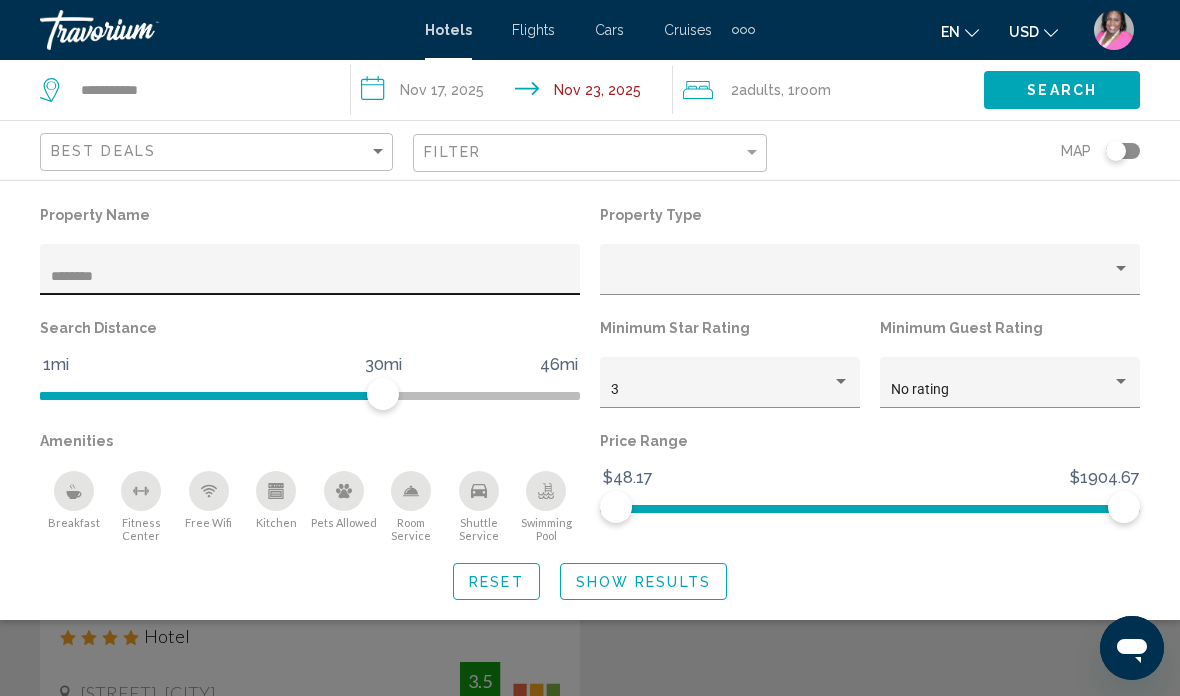 click on "********" at bounding box center [310, 277] 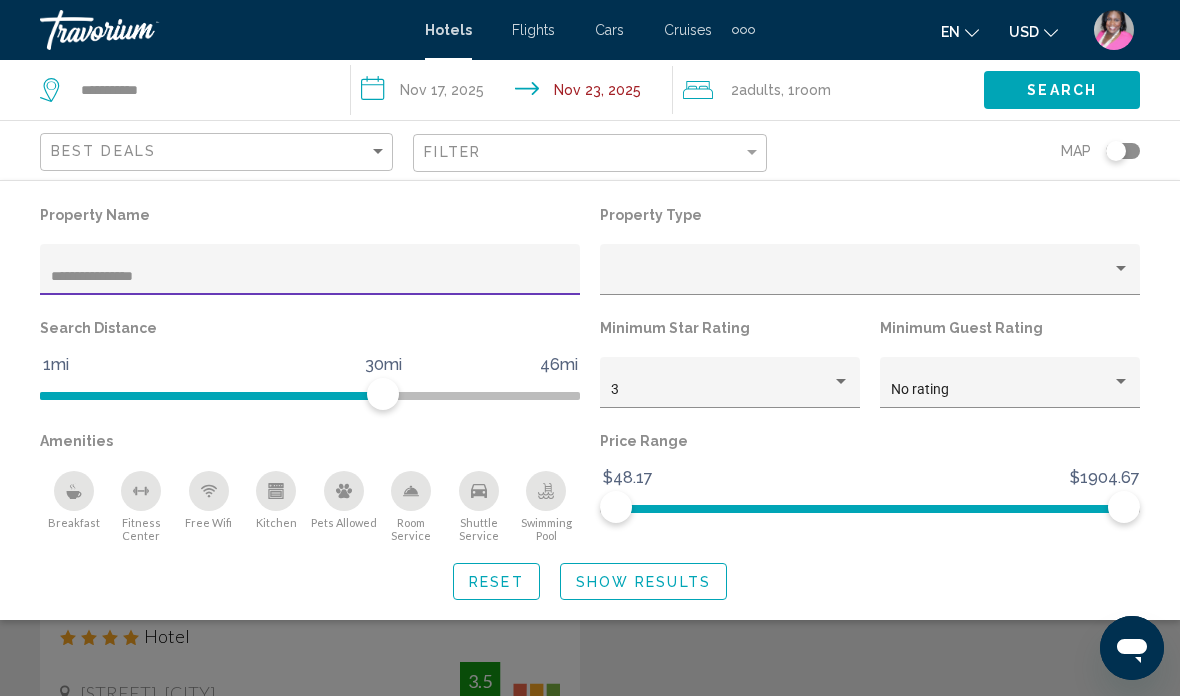 type on "**********" 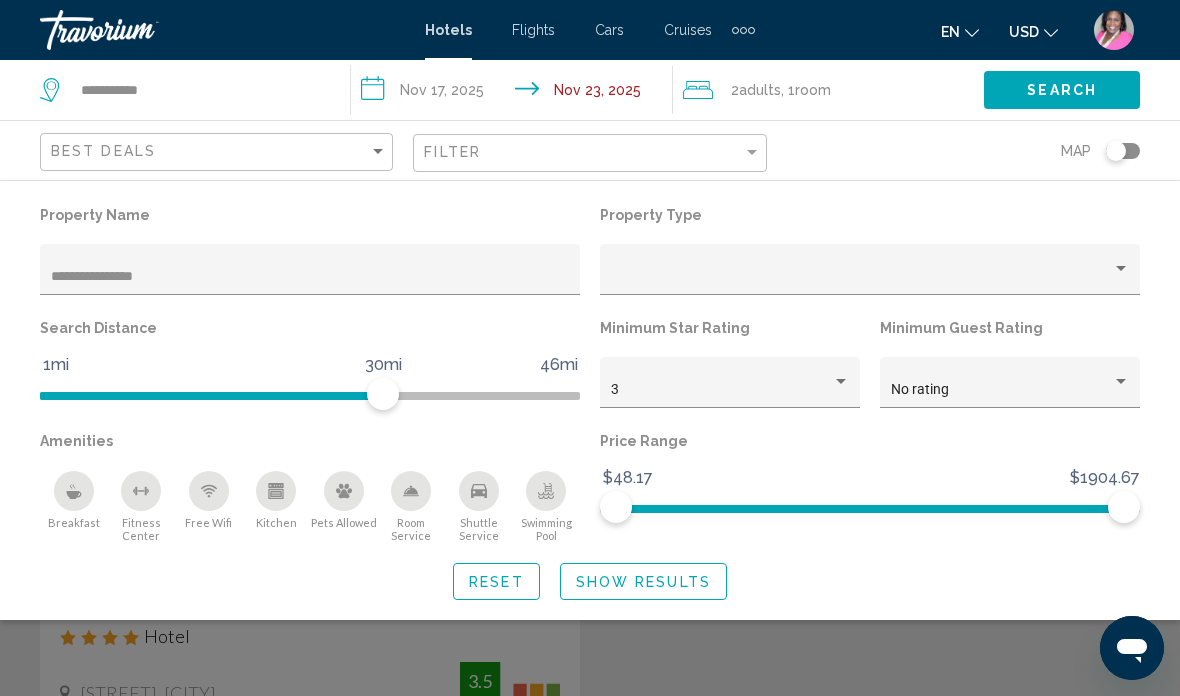 click on "Search" 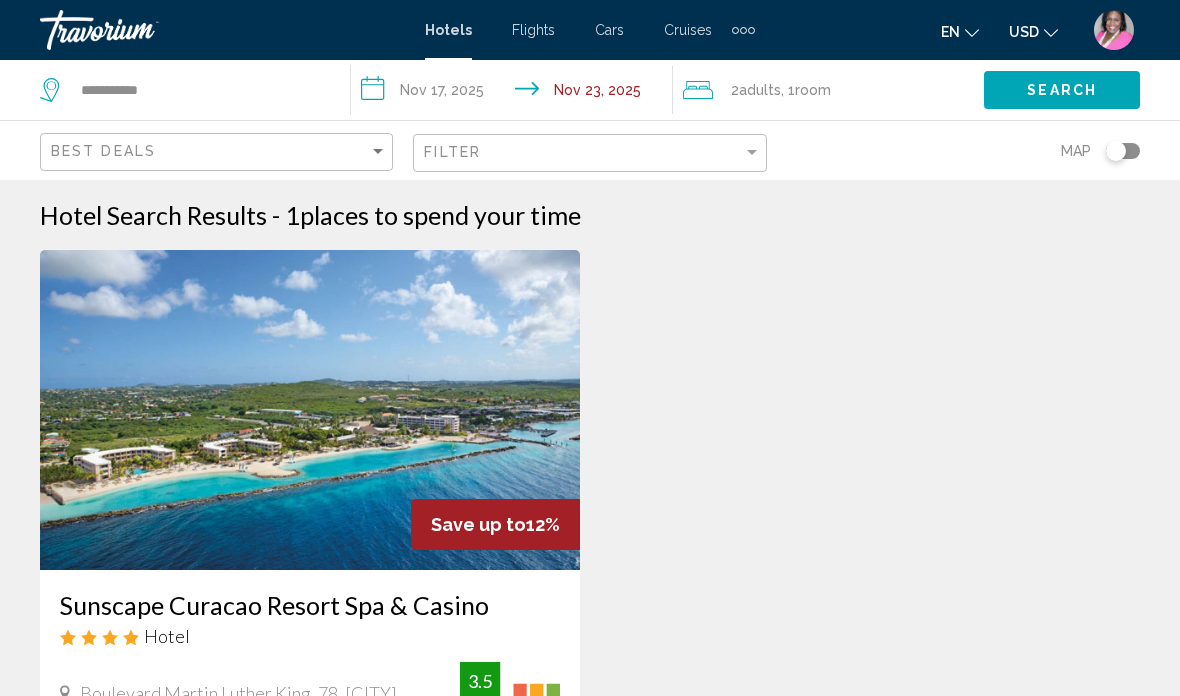 scroll, scrollTop: 0, scrollLeft: 0, axis: both 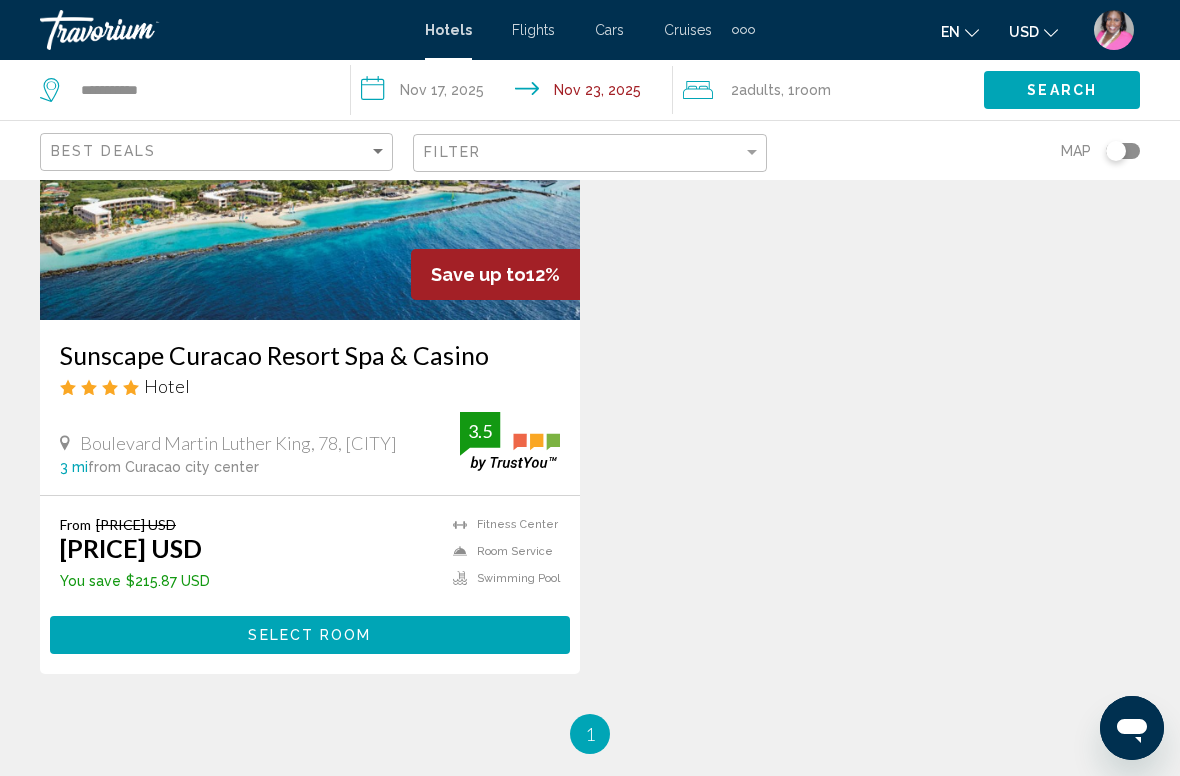 click on "Select Room" at bounding box center (309, 636) 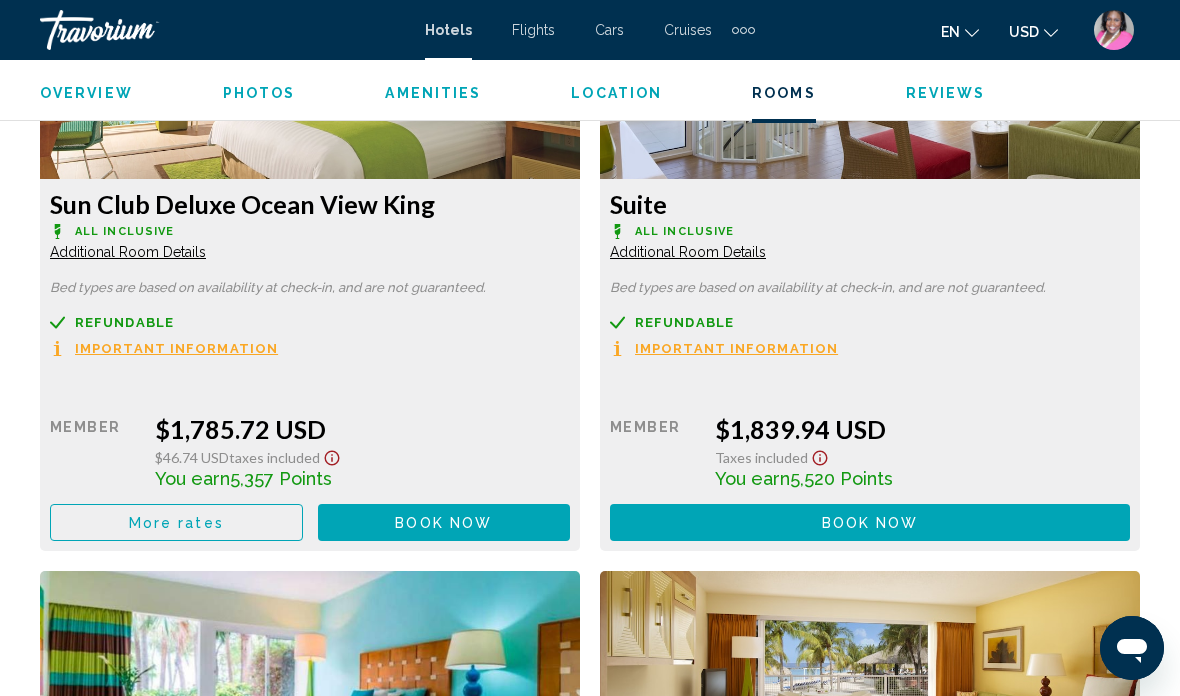 scroll, scrollTop: 6614, scrollLeft: 0, axis: vertical 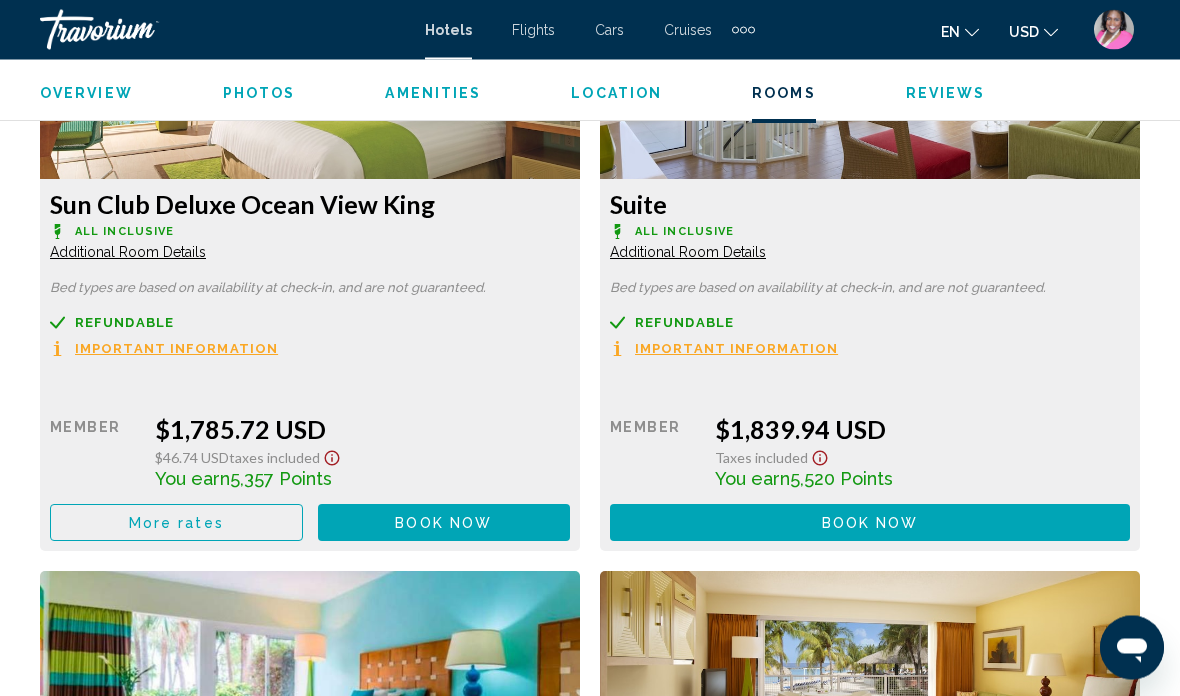 click on "Additional Room Details" at bounding box center [128, -3109] 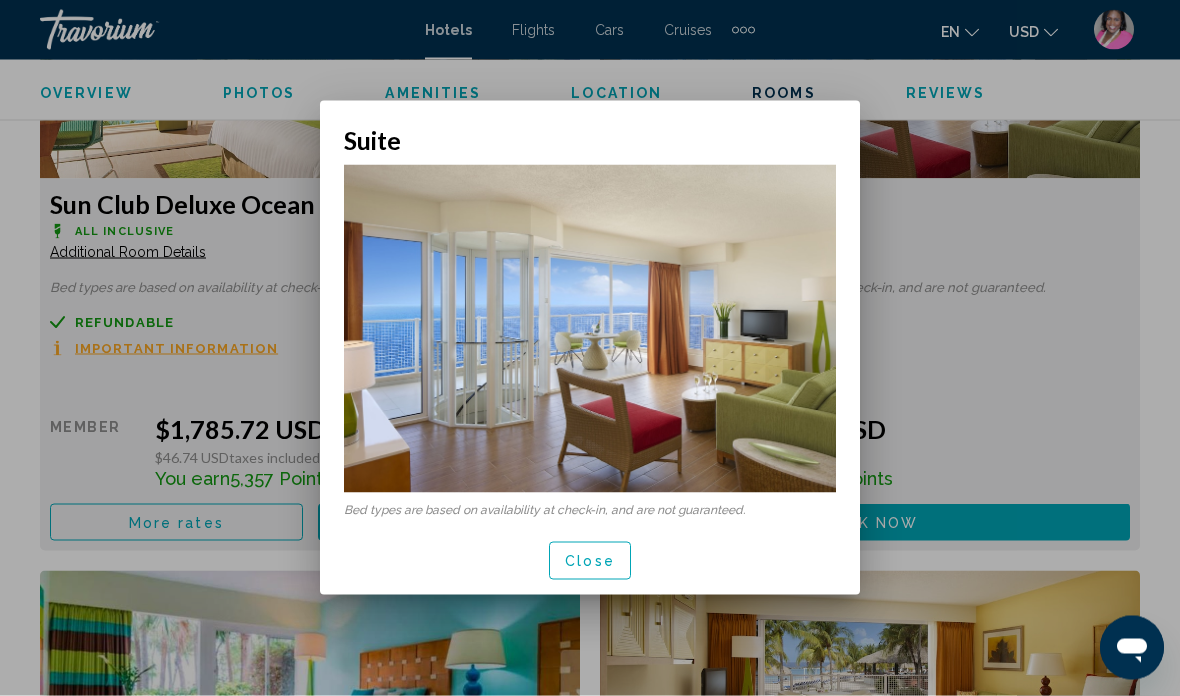 scroll, scrollTop: 0, scrollLeft: 0, axis: both 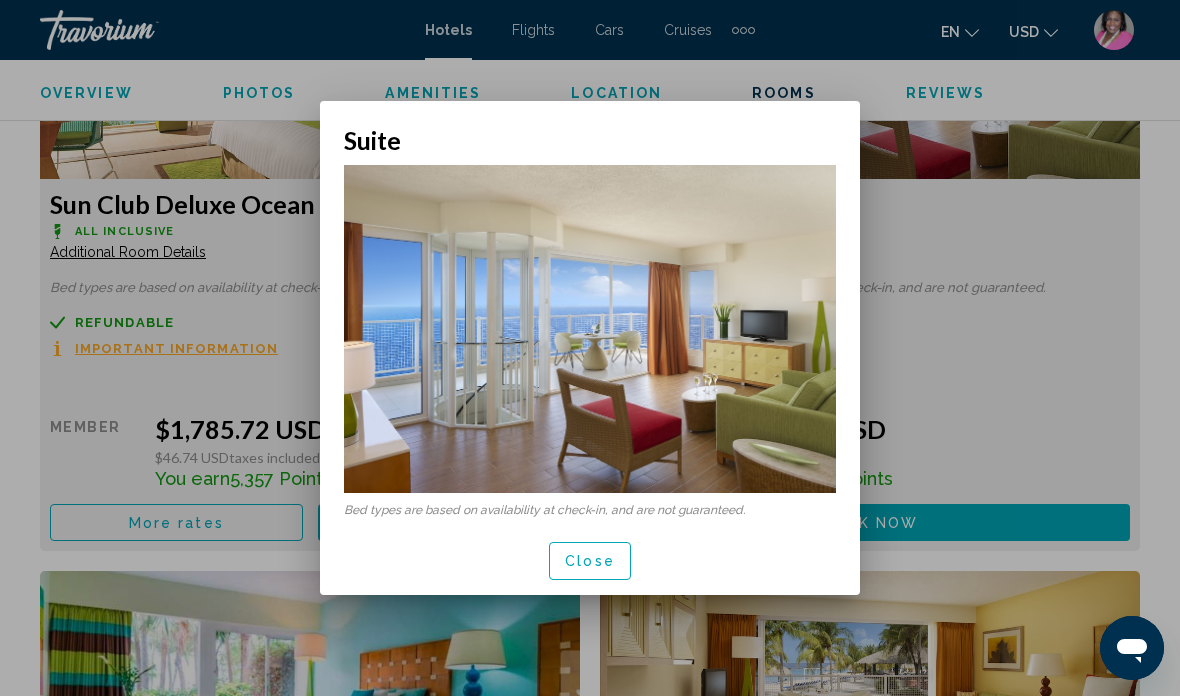 click on "Close" at bounding box center [590, 562] 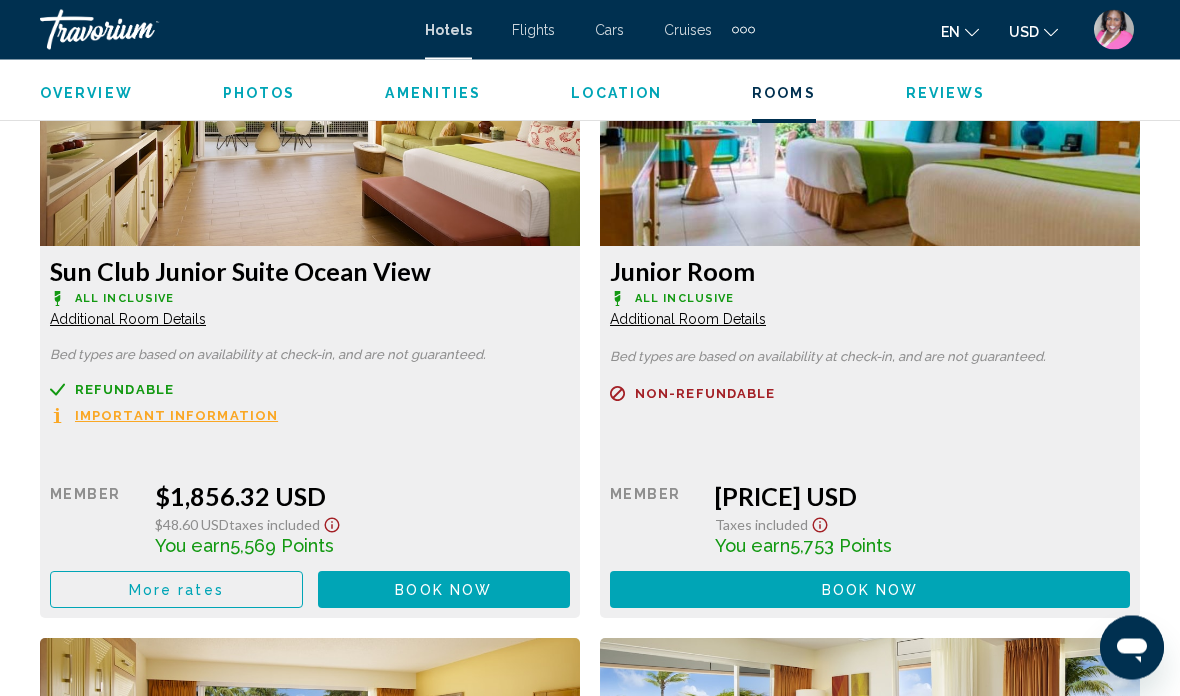 scroll, scrollTop: 7818, scrollLeft: 0, axis: vertical 